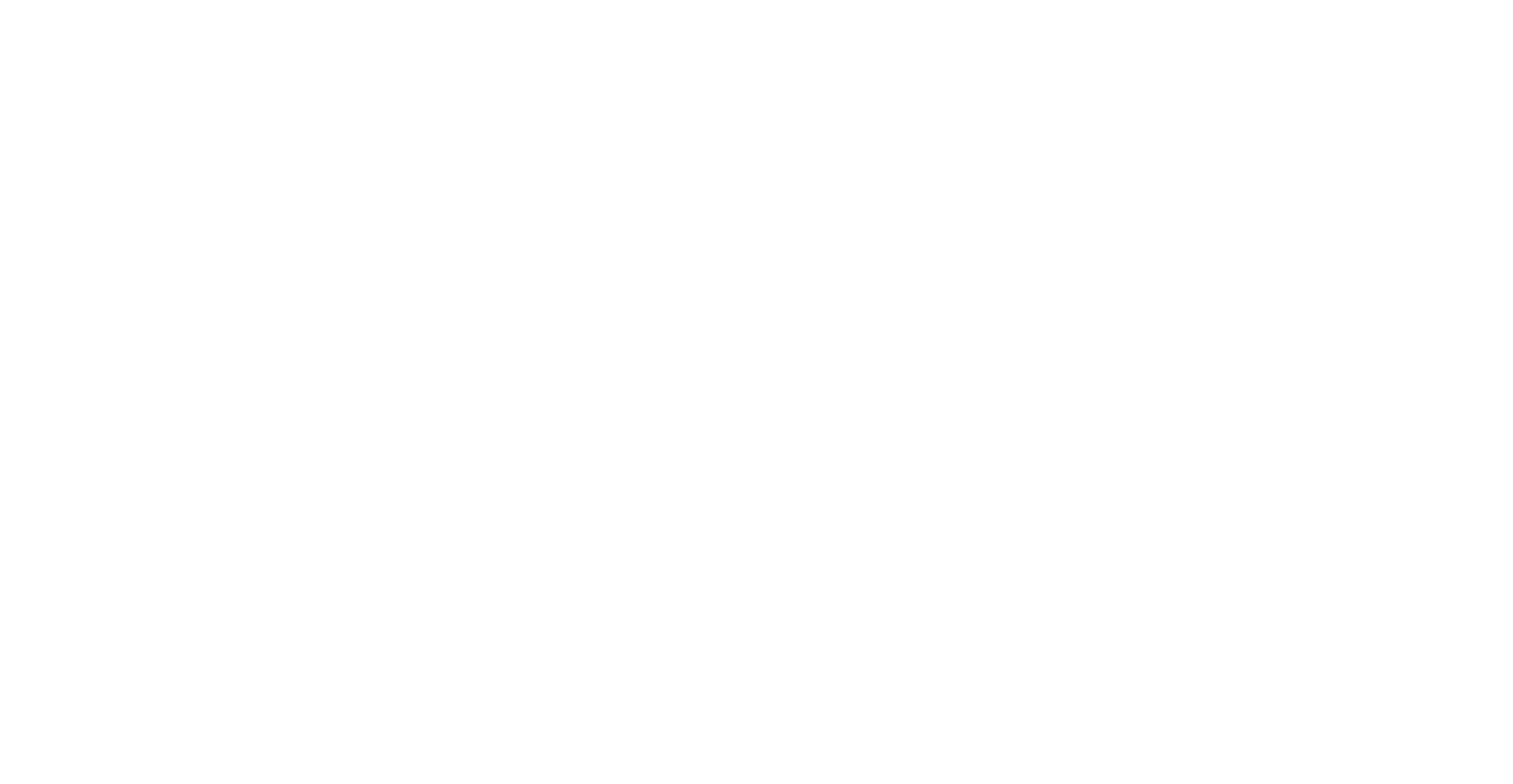 scroll, scrollTop: 0, scrollLeft: 0, axis: both 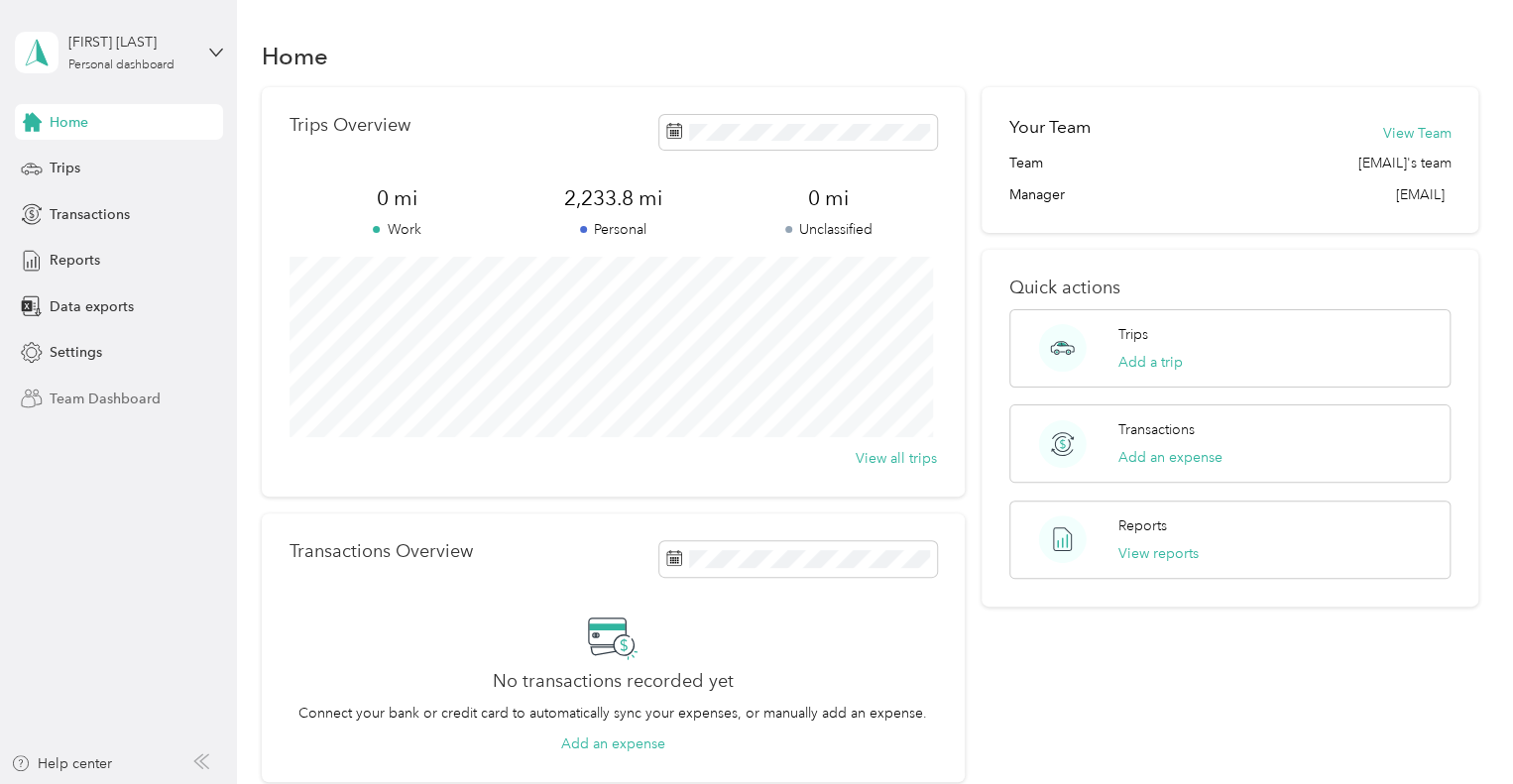click on "Team Dashboard" at bounding box center [105, 398] 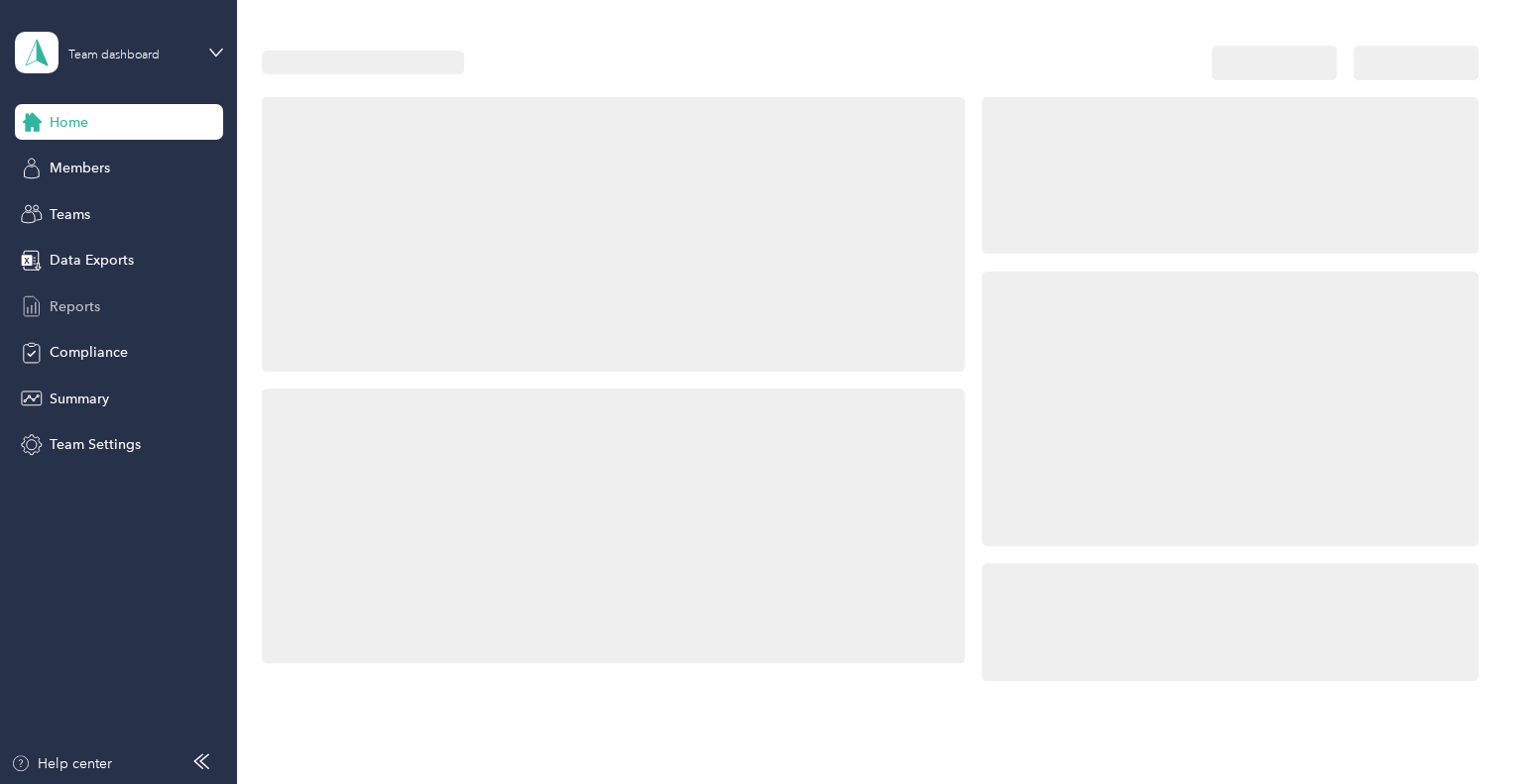 click on "Reports" at bounding box center [74, 306] 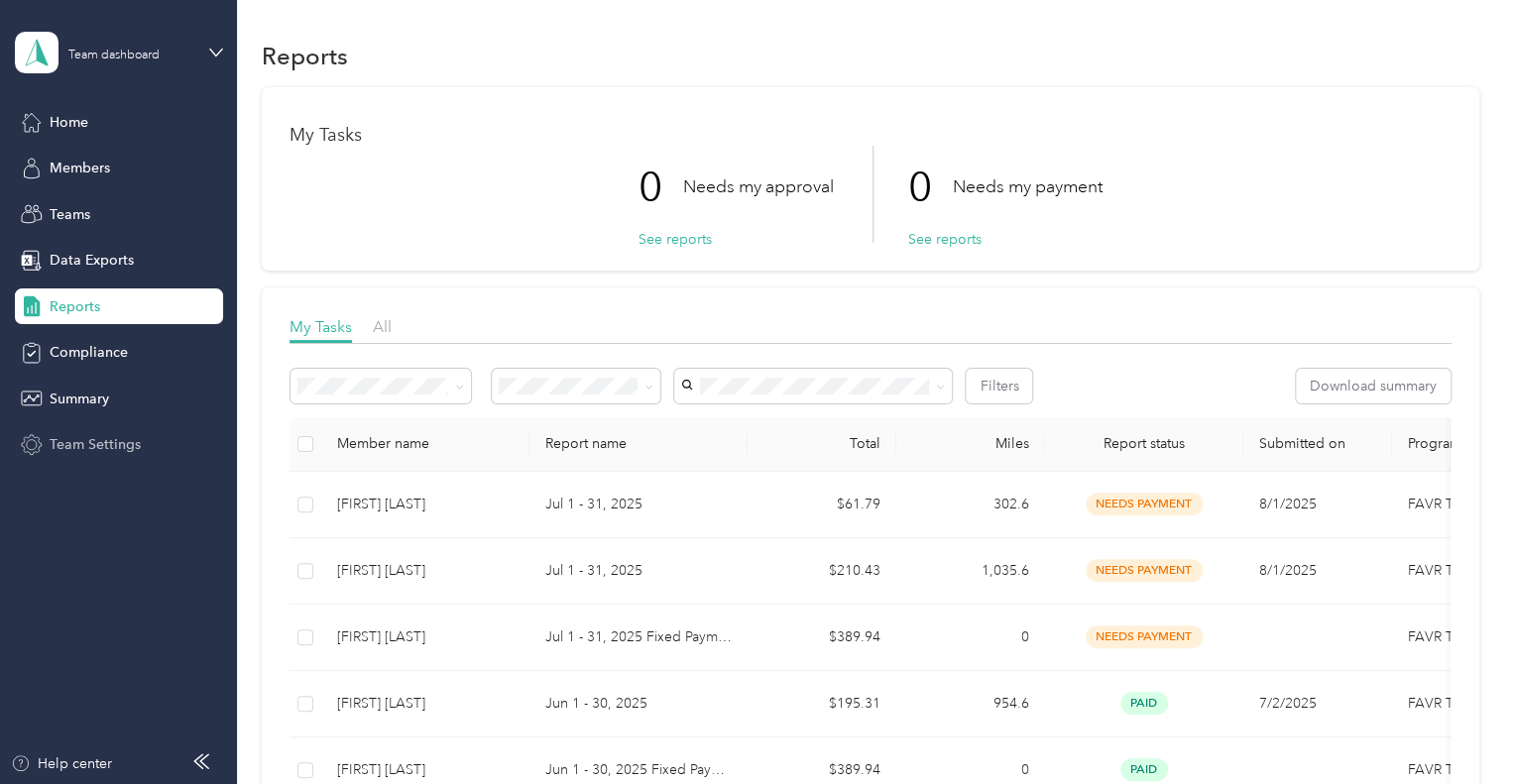 click on "Team Settings" at bounding box center [95, 444] 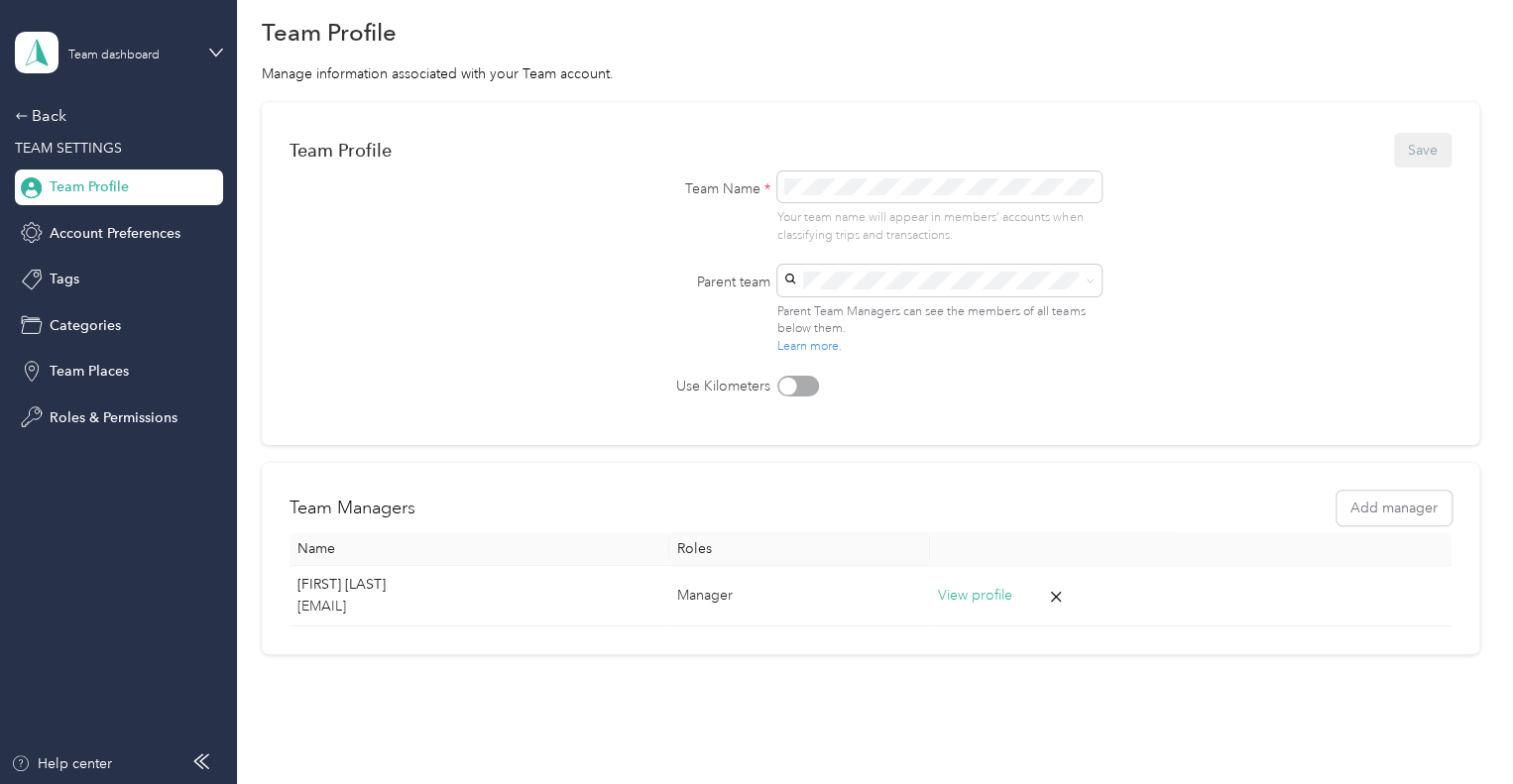 scroll, scrollTop: 0, scrollLeft: 0, axis: both 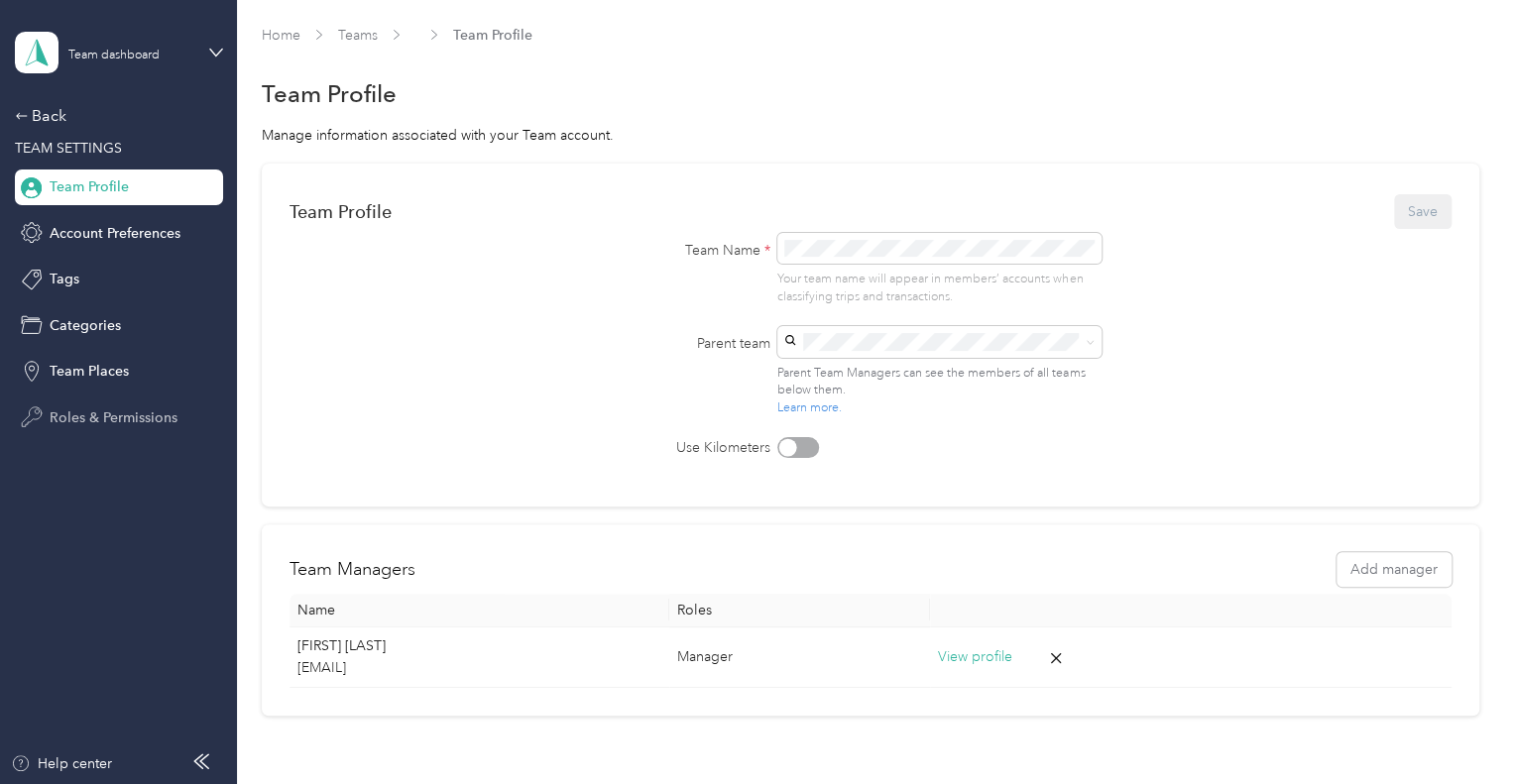 click on "Roles & Permissions" at bounding box center (113, 417) 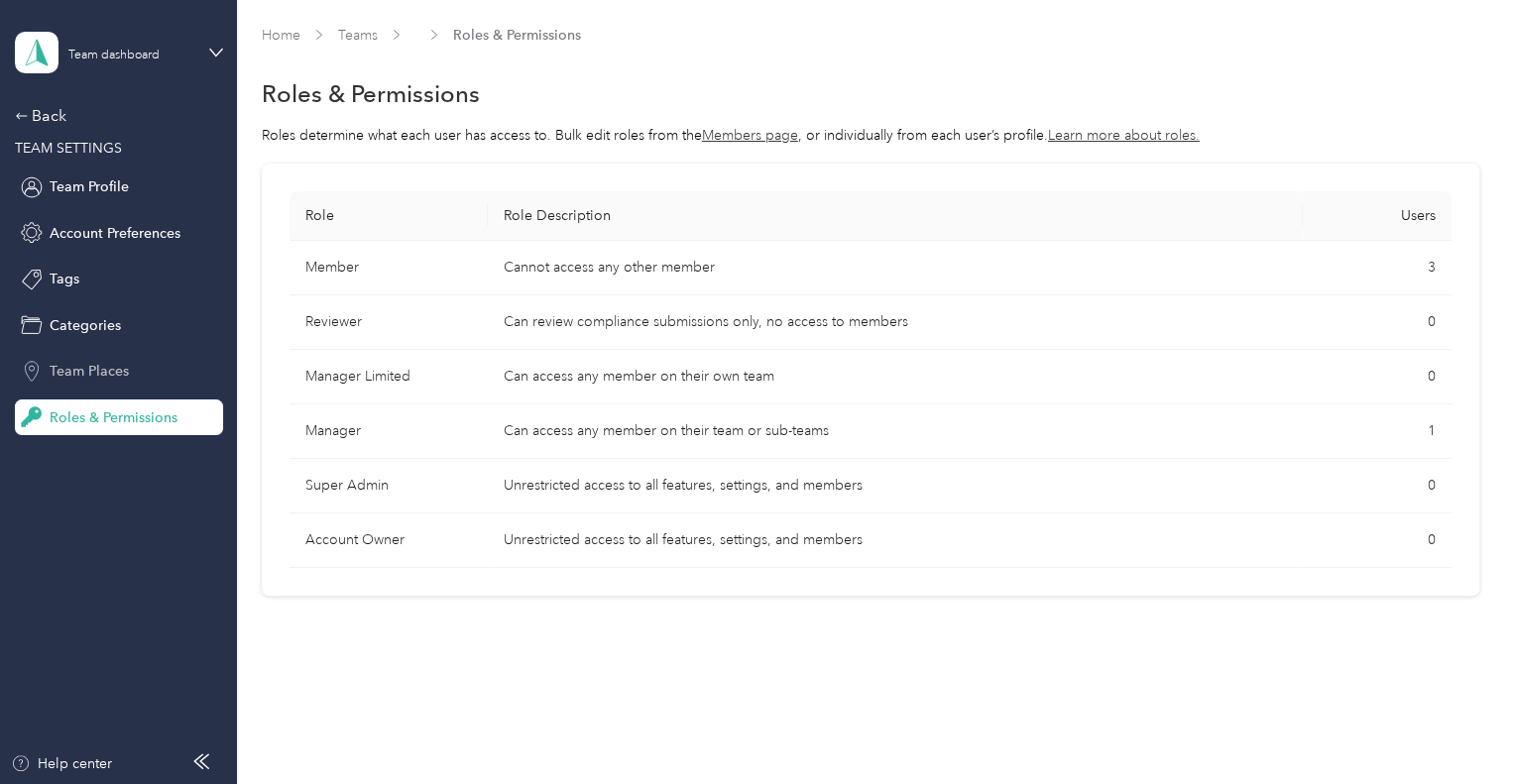 click on "Team Places" at bounding box center [89, 371] 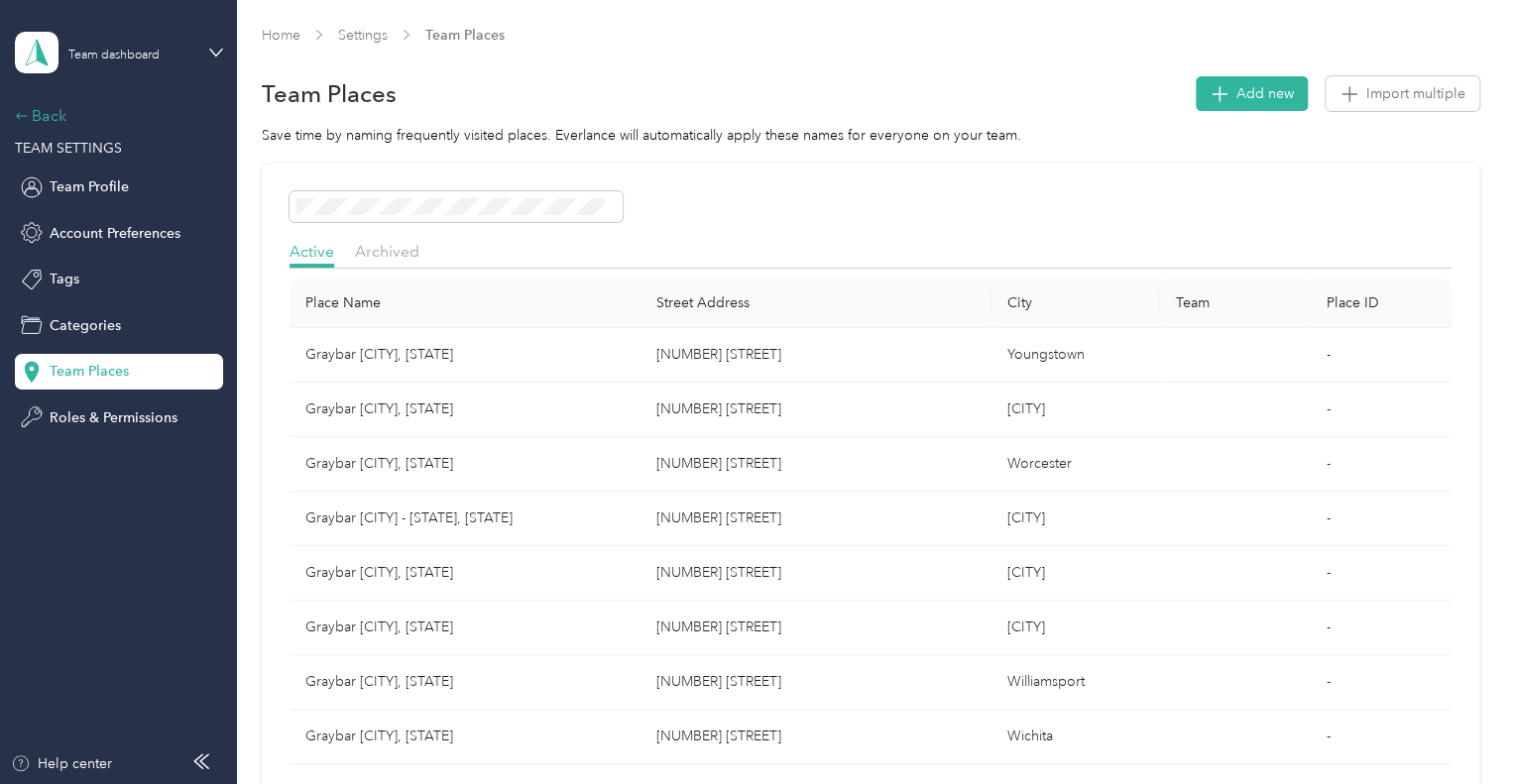 click on "Back" at bounding box center (114, 116) 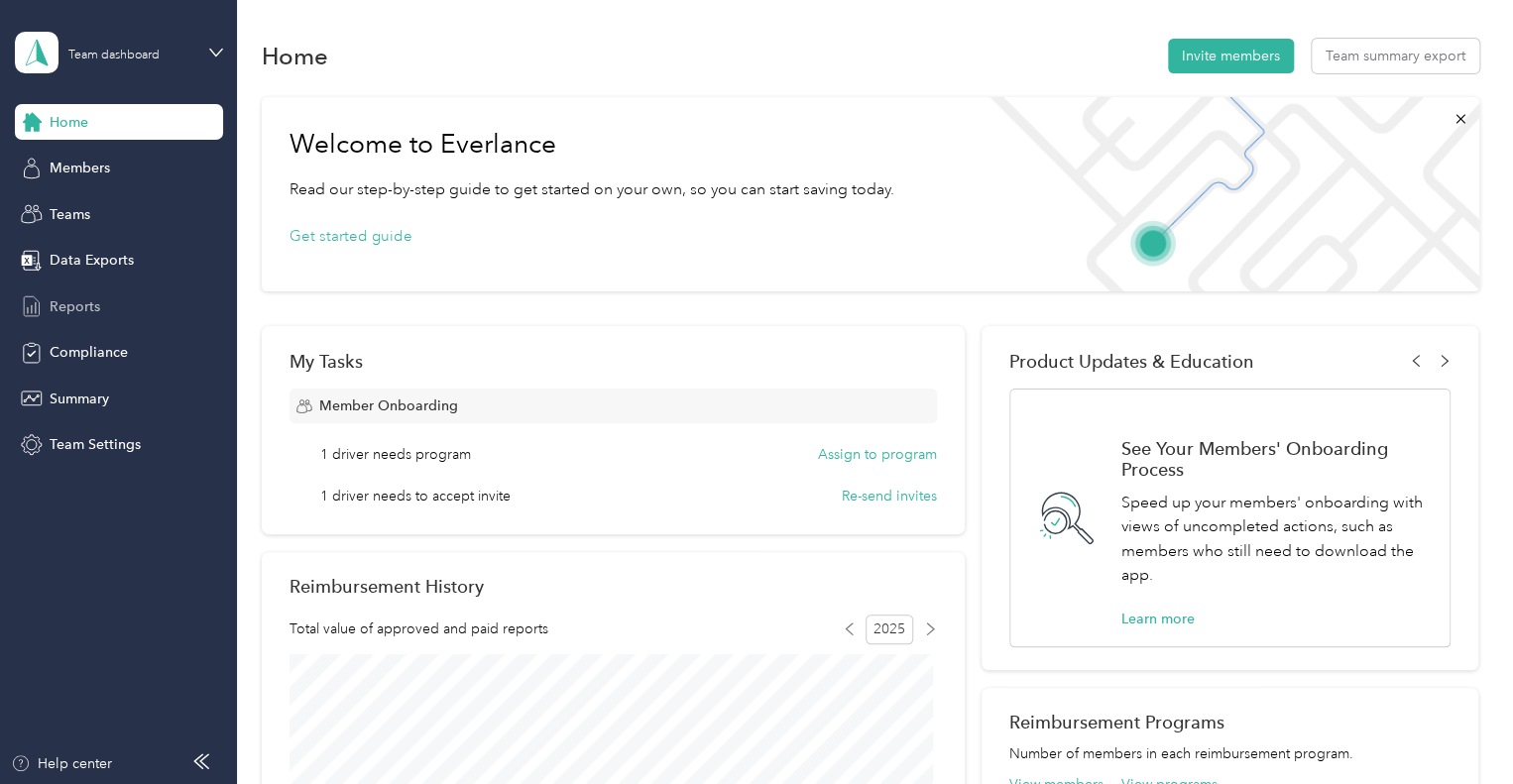 click on "Reports" at bounding box center [74, 306] 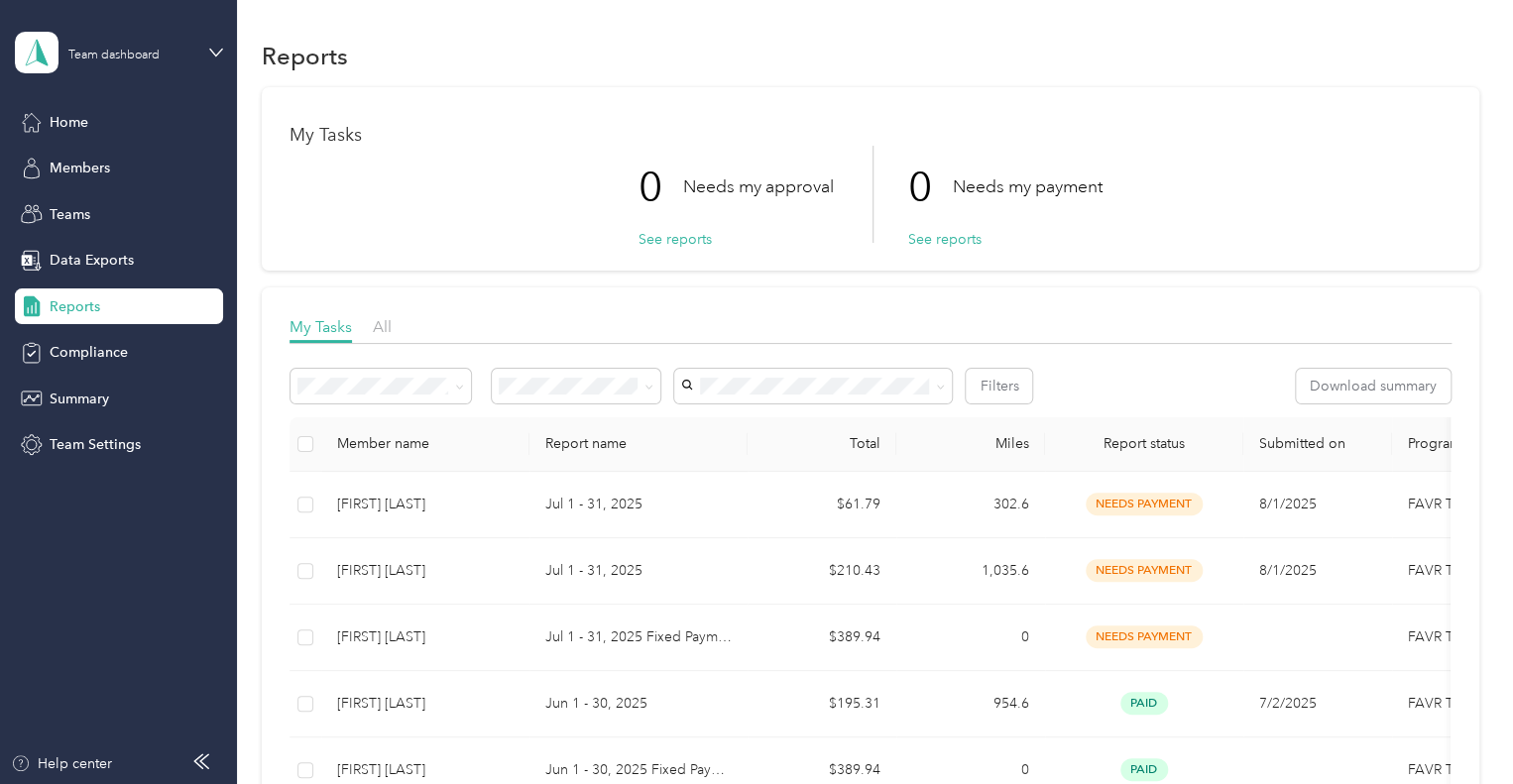 scroll, scrollTop: 329, scrollLeft: 0, axis: vertical 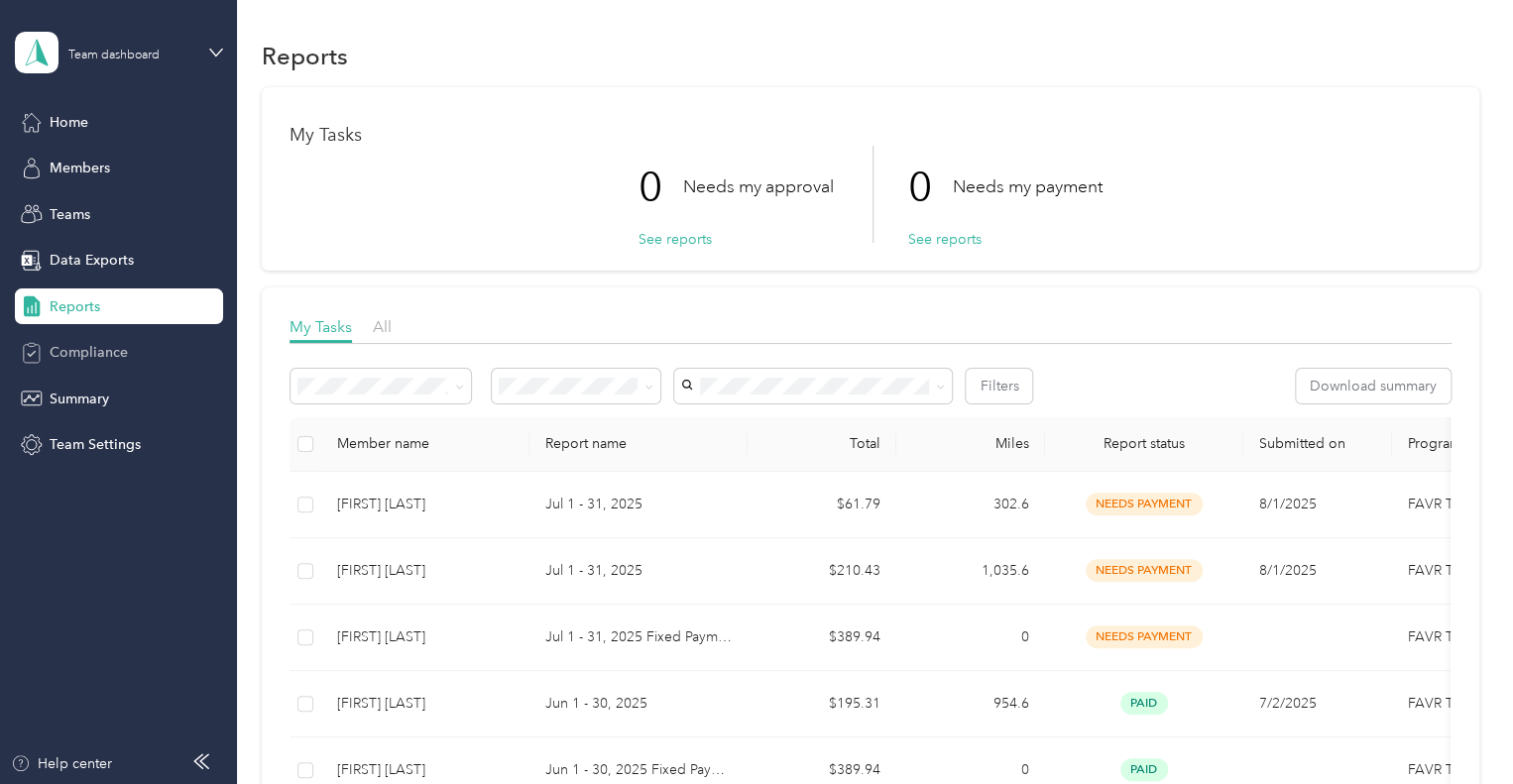 click on "Compliance" at bounding box center [88, 352] 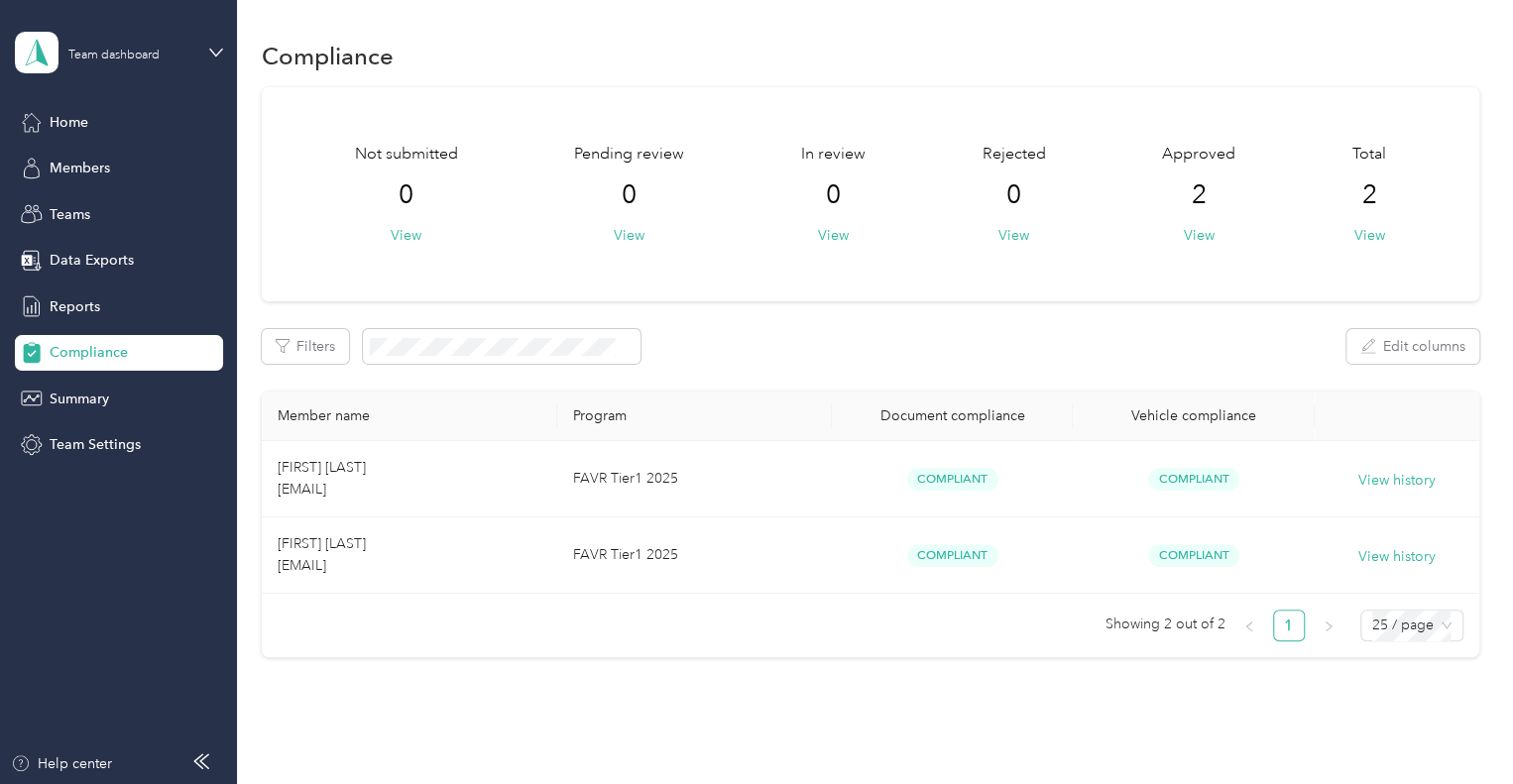 click on "Home Members Teams Data Exports Reports Compliance Summary Team Settings" at bounding box center [119, 283] 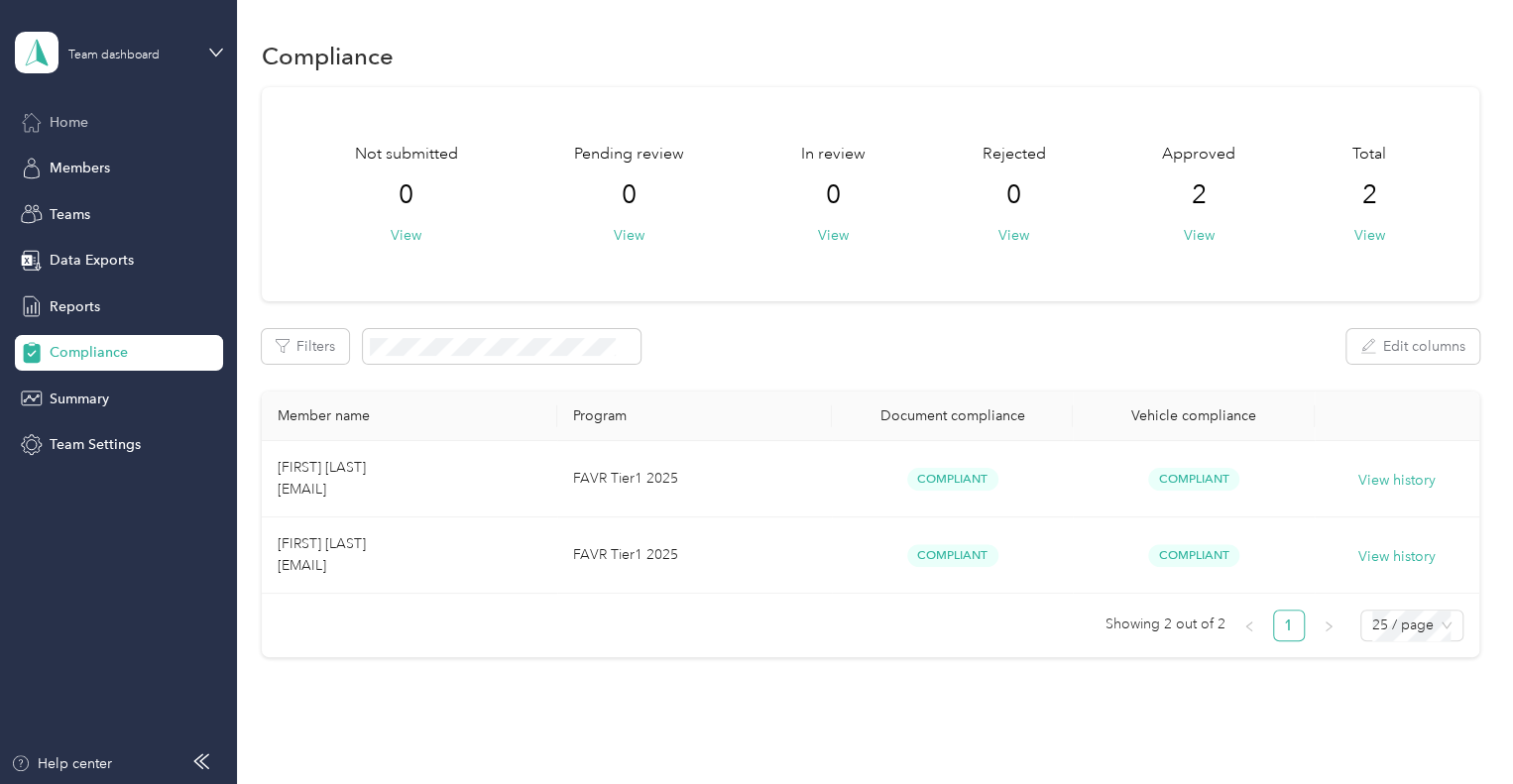 click on "Home" at bounding box center [68, 122] 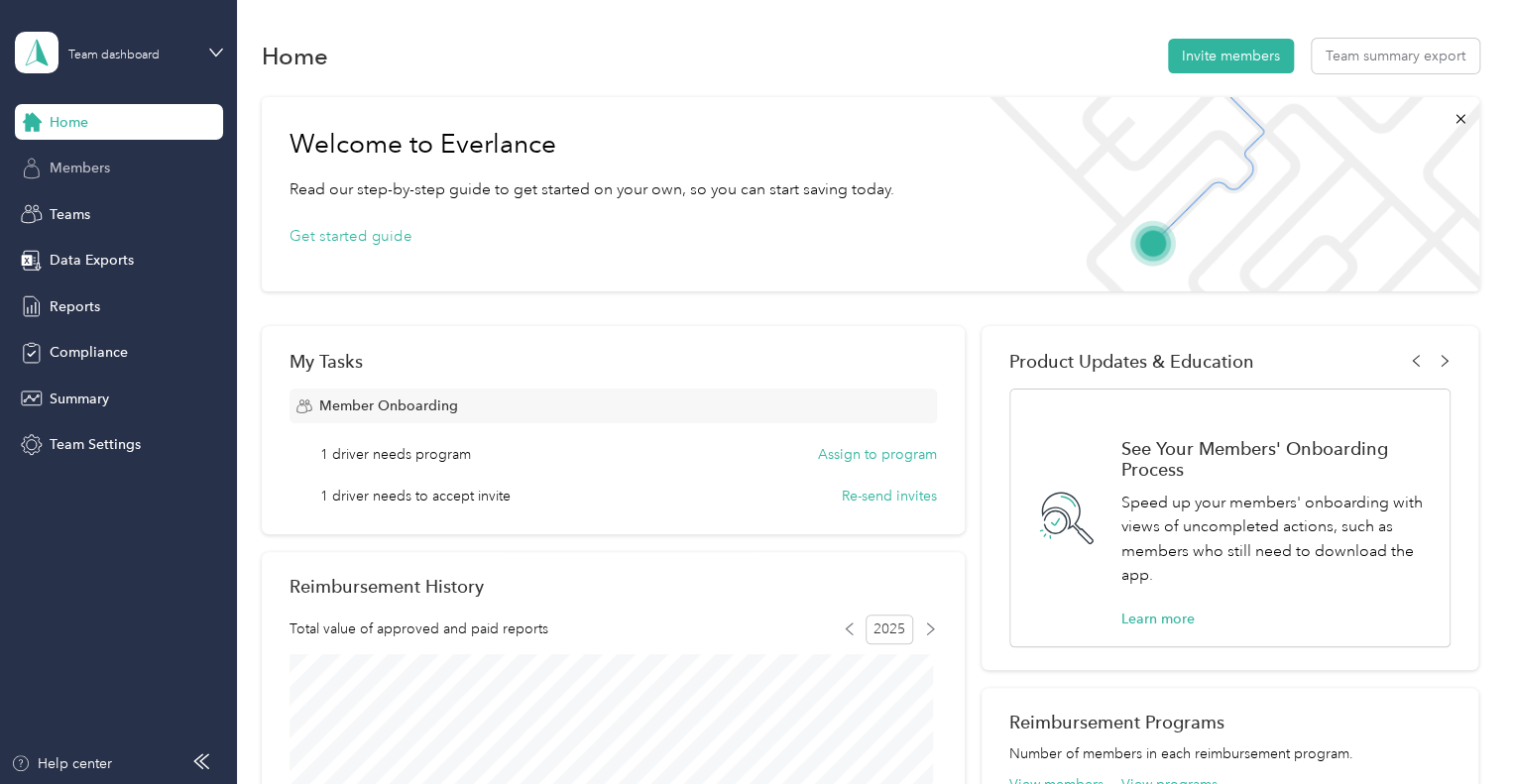 click on "Members" at bounding box center [79, 168] 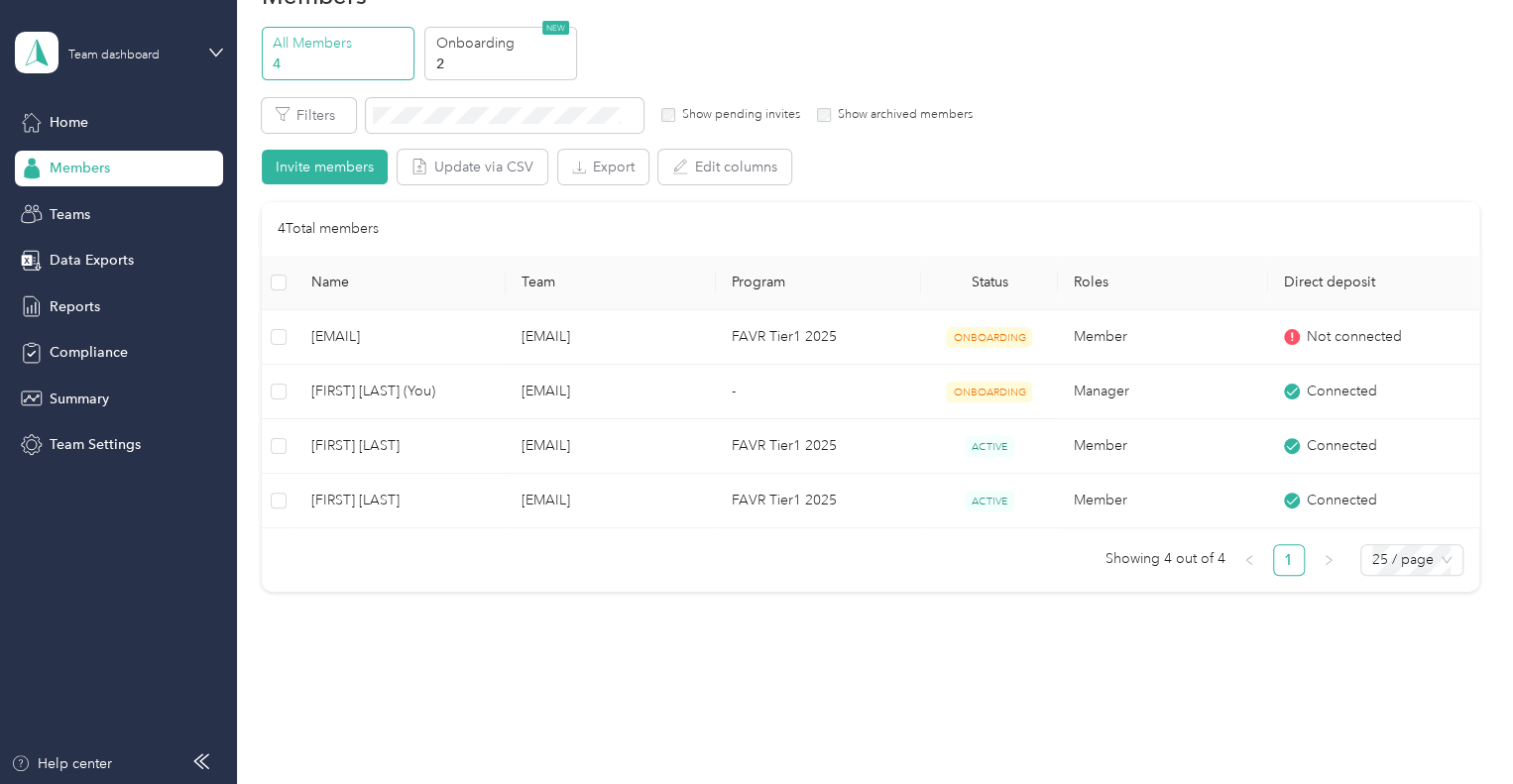 scroll, scrollTop: 88, scrollLeft: 0, axis: vertical 